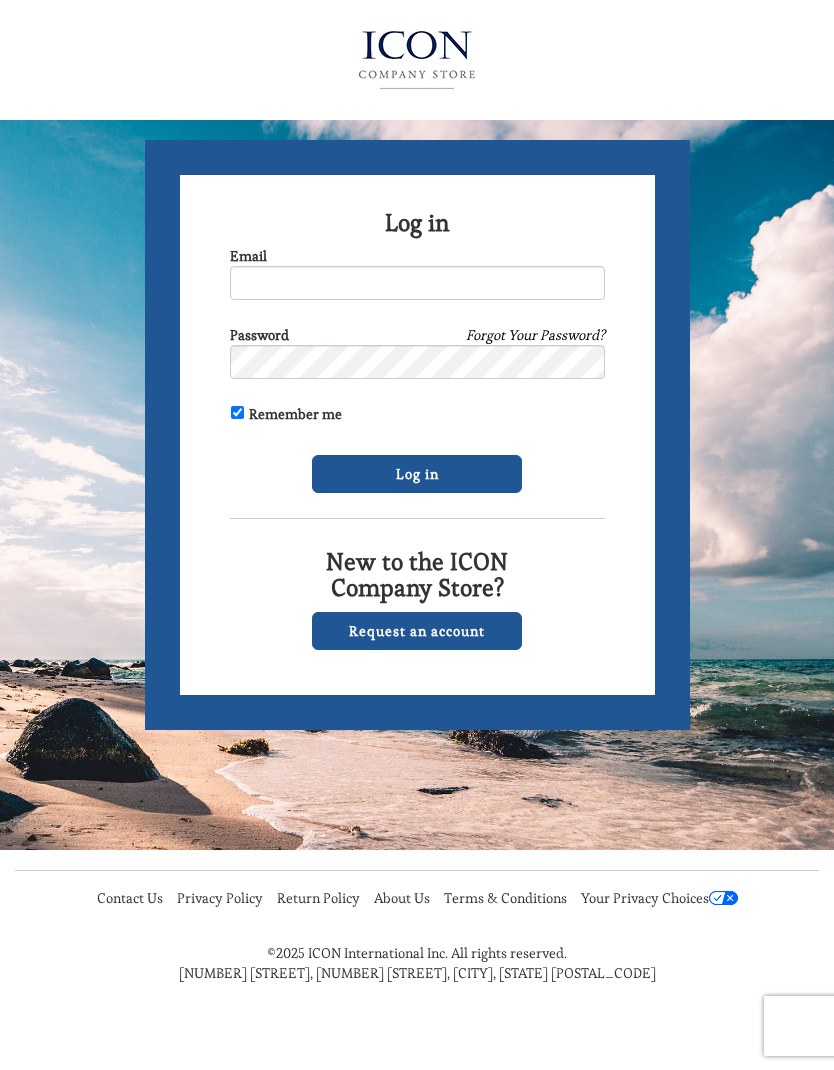 scroll, scrollTop: 0, scrollLeft: 0, axis: both 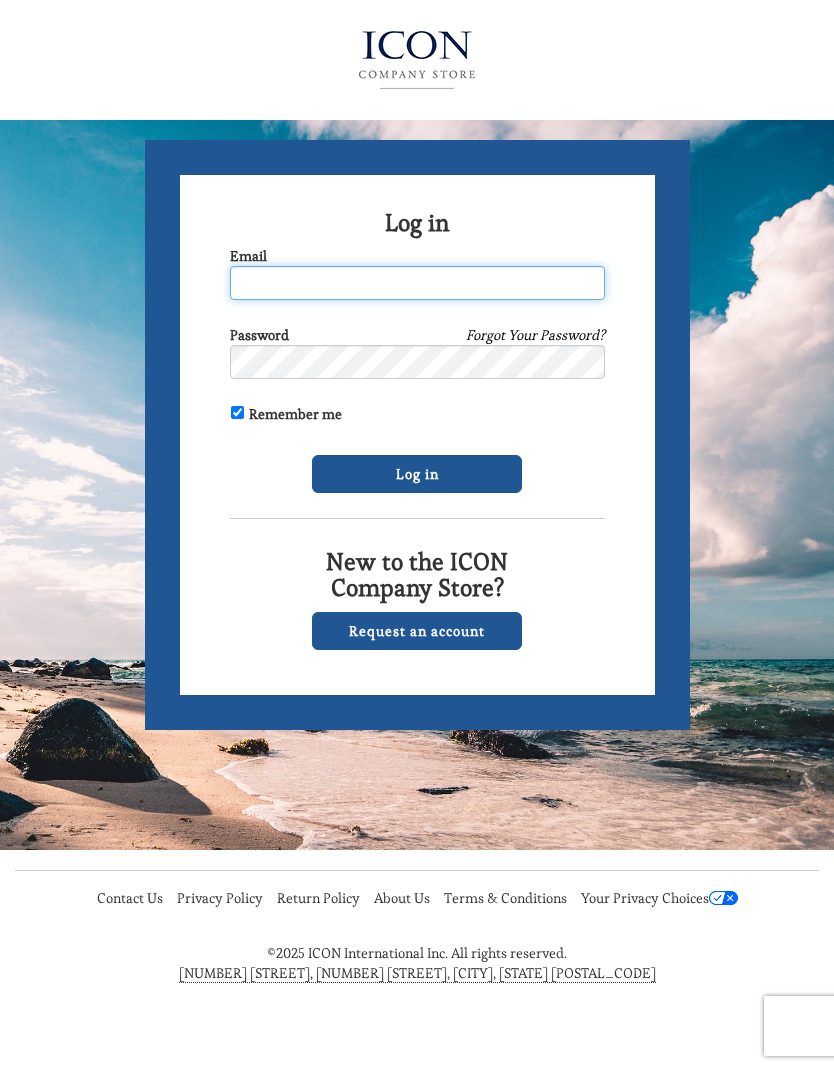 click on "Email" at bounding box center [417, 283] 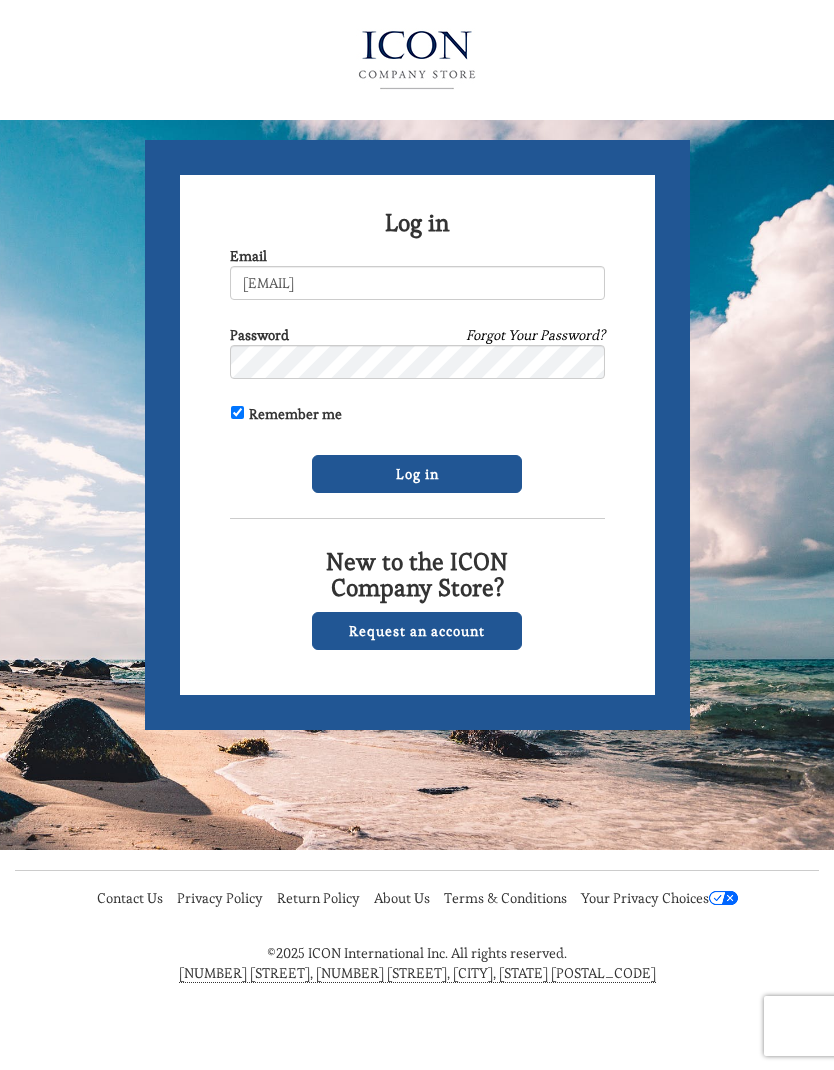 click on "Log in" at bounding box center (417, 474) 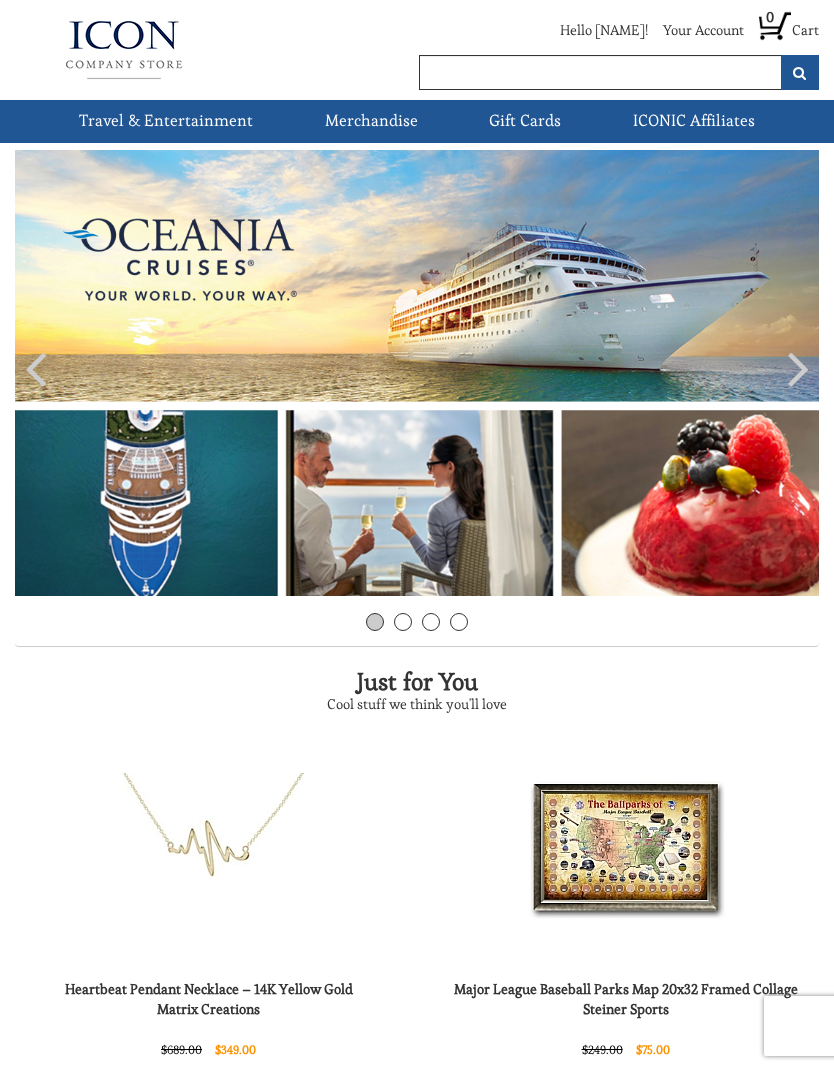 scroll, scrollTop: 0, scrollLeft: 0, axis: both 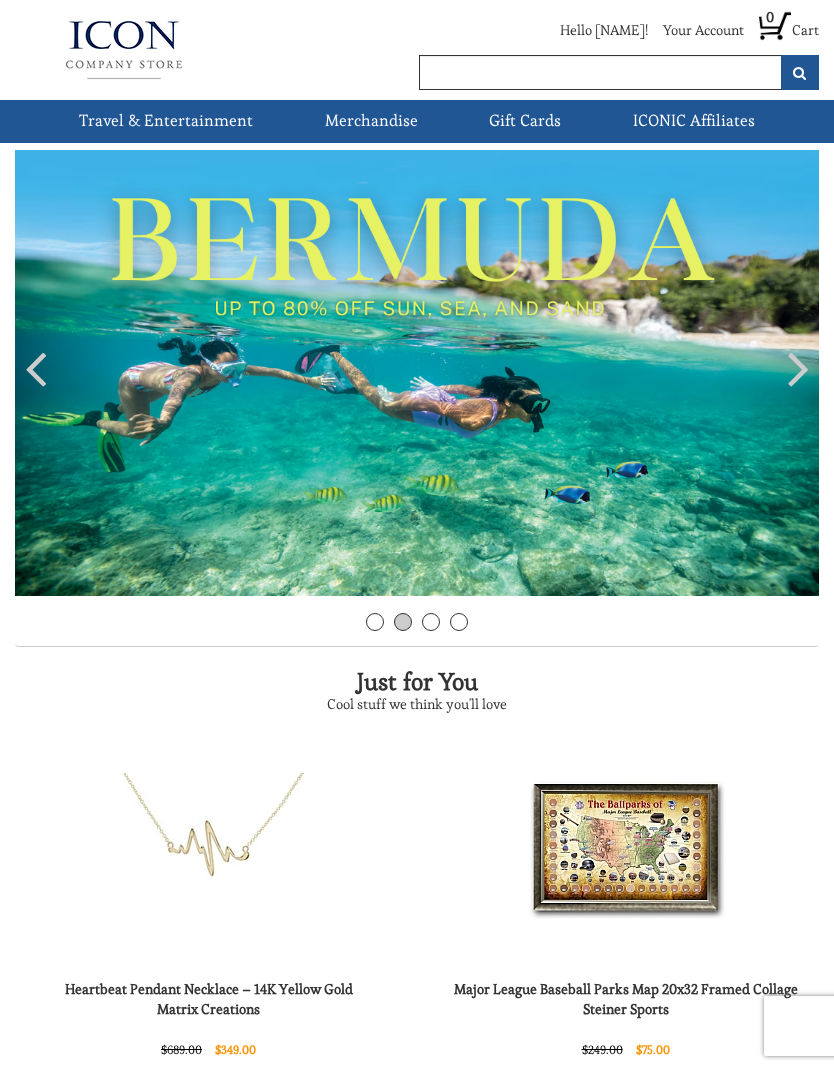 click at bounding box center [417, 373] 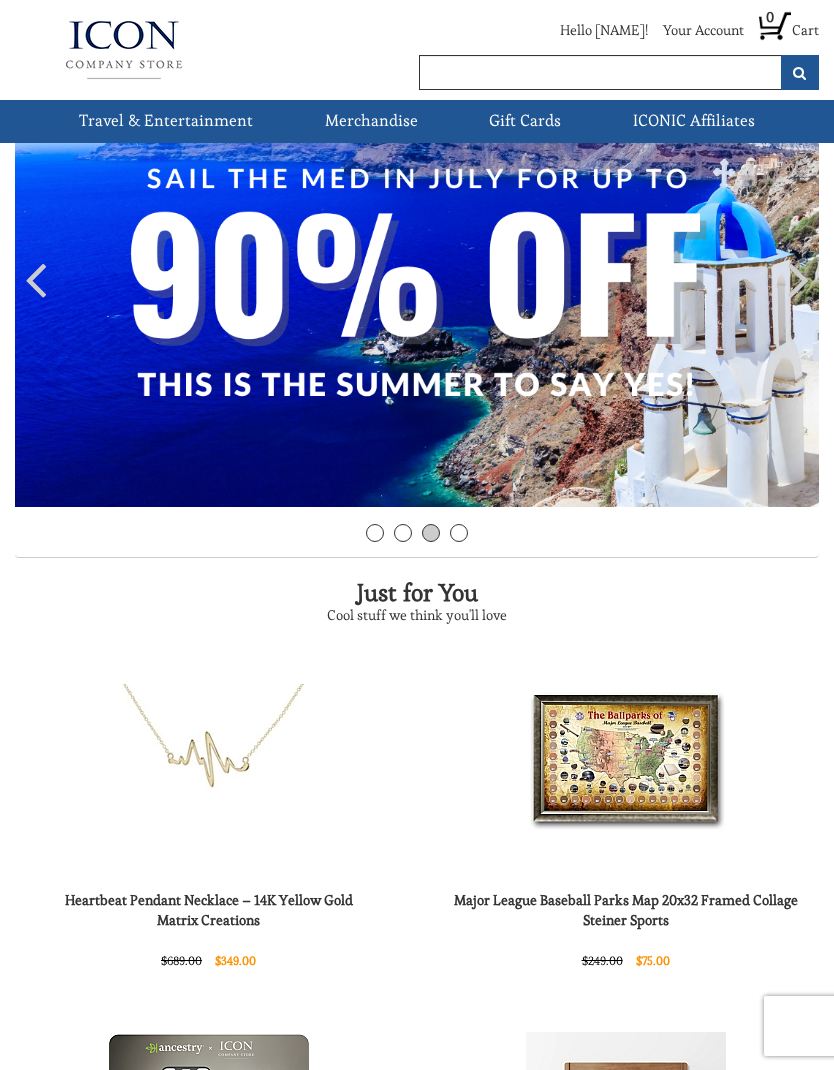scroll, scrollTop: 0, scrollLeft: 0, axis: both 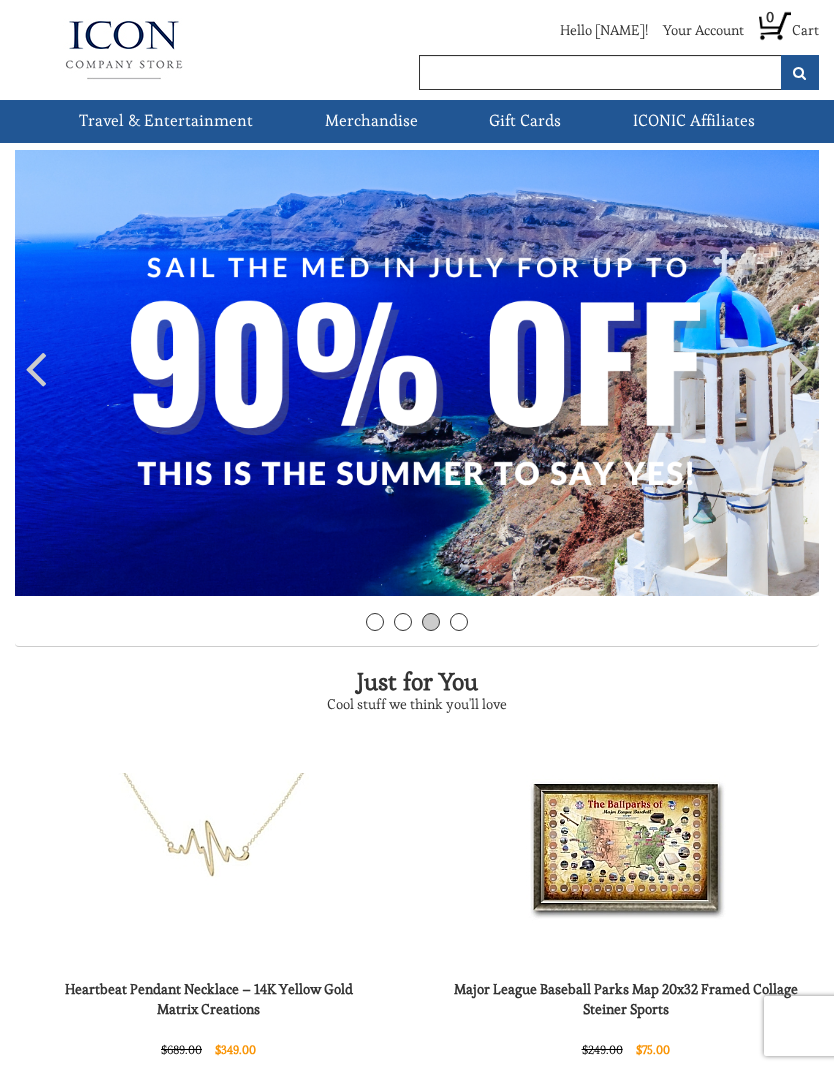 click on "ICONIC Affiliates" at bounding box center [694, 121] 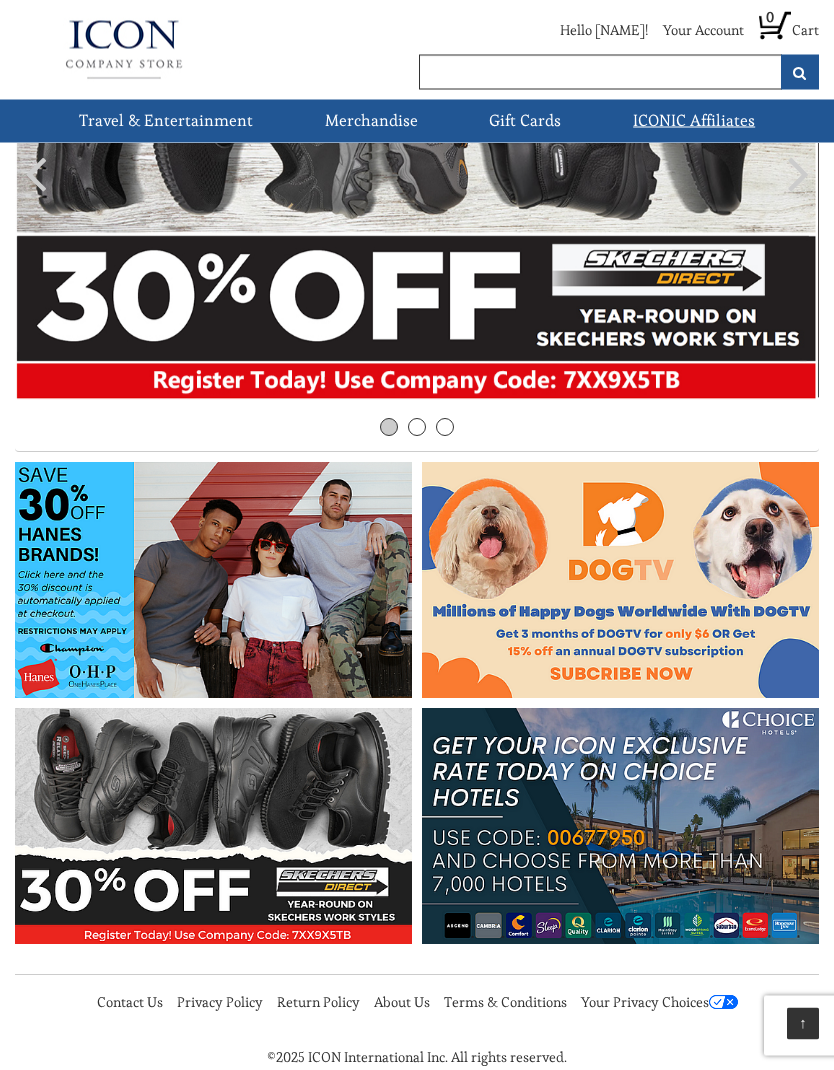scroll, scrollTop: 0, scrollLeft: 0, axis: both 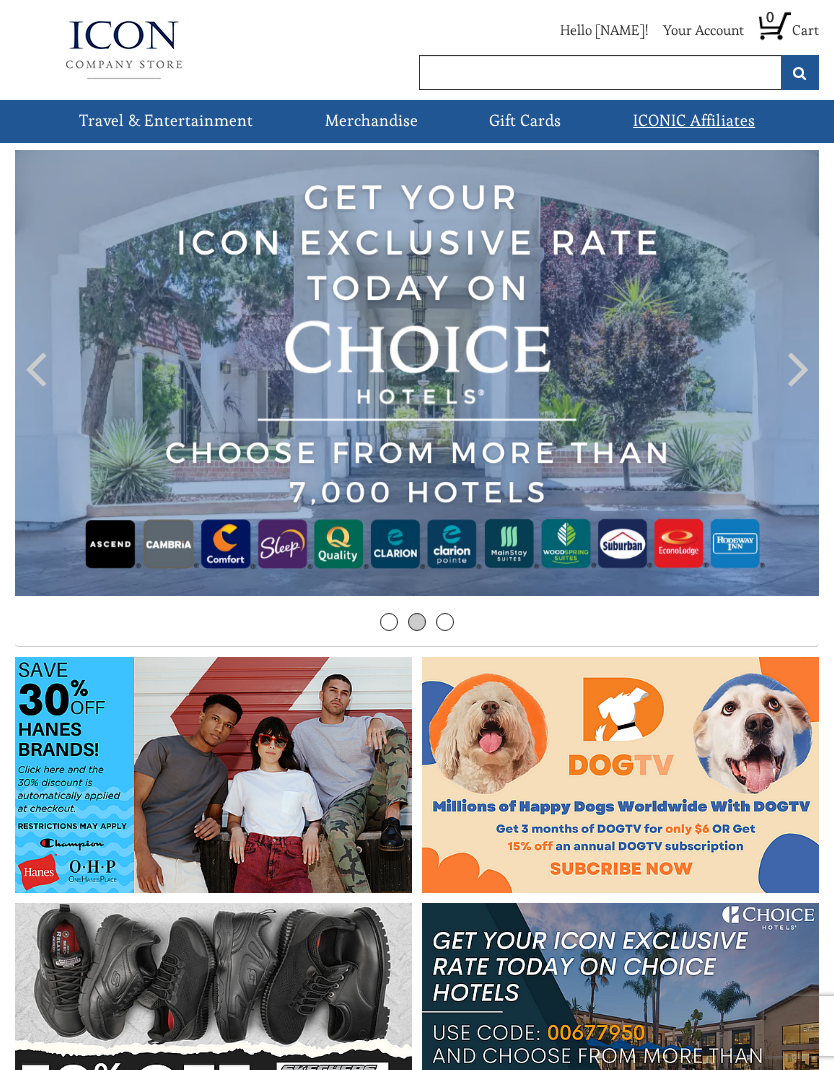 click on "Cruises" at bounding box center [0, 0] 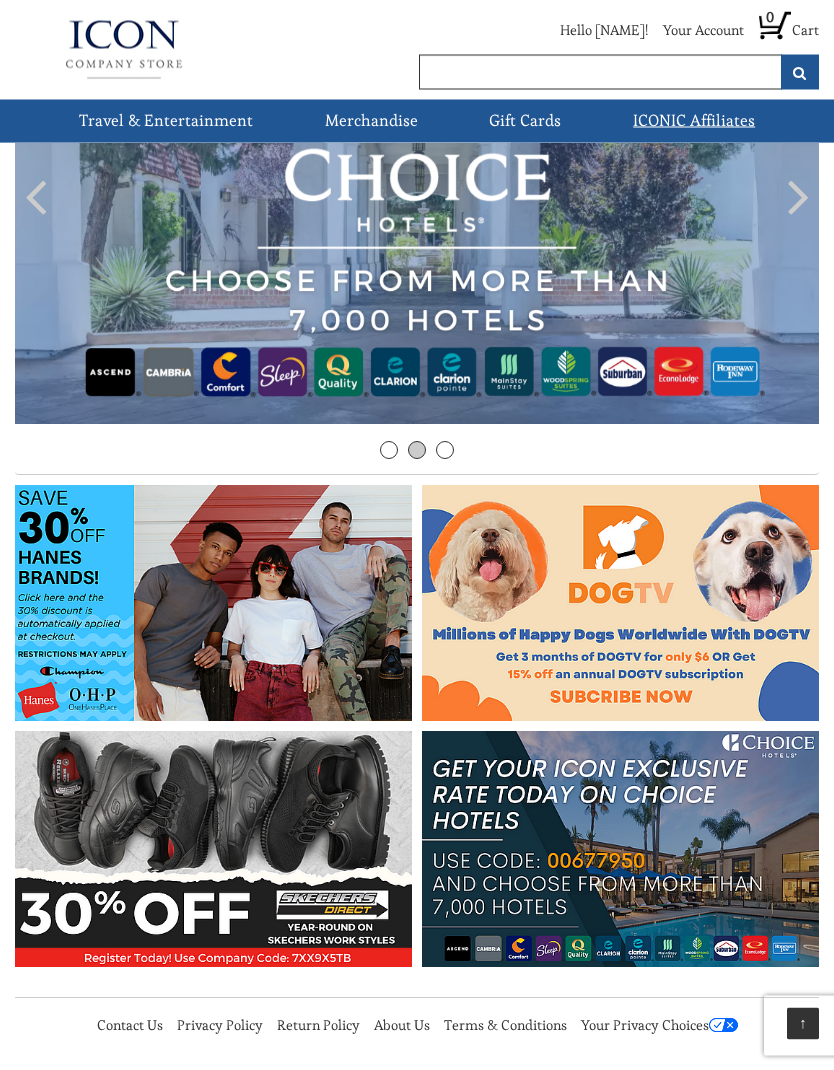 scroll, scrollTop: 0, scrollLeft: 0, axis: both 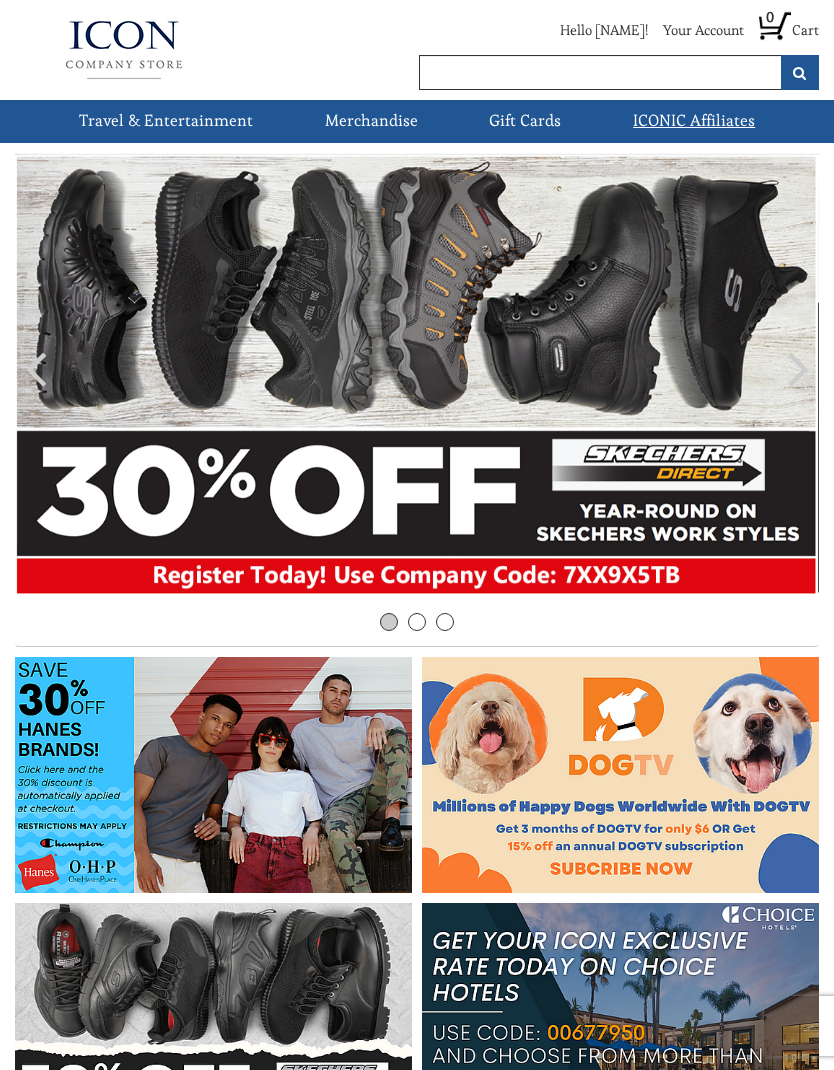 click on "Luggage and Travel" at bounding box center (0, 0) 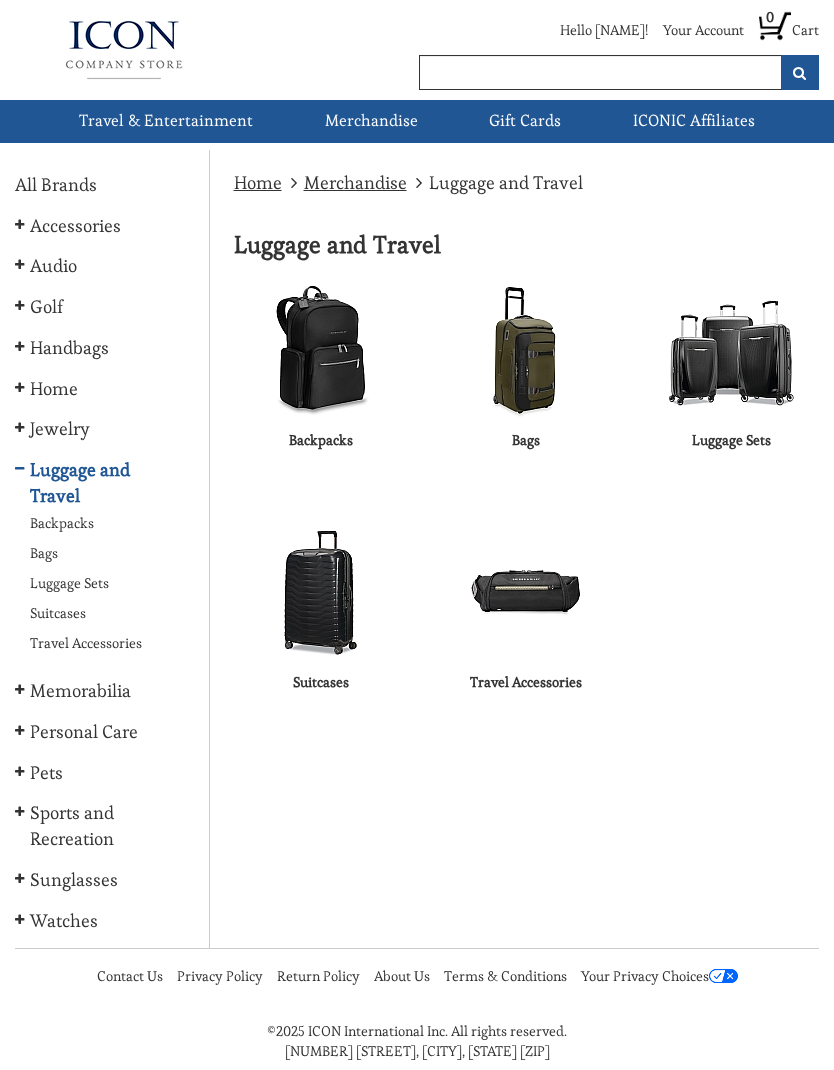 scroll, scrollTop: 0, scrollLeft: 0, axis: both 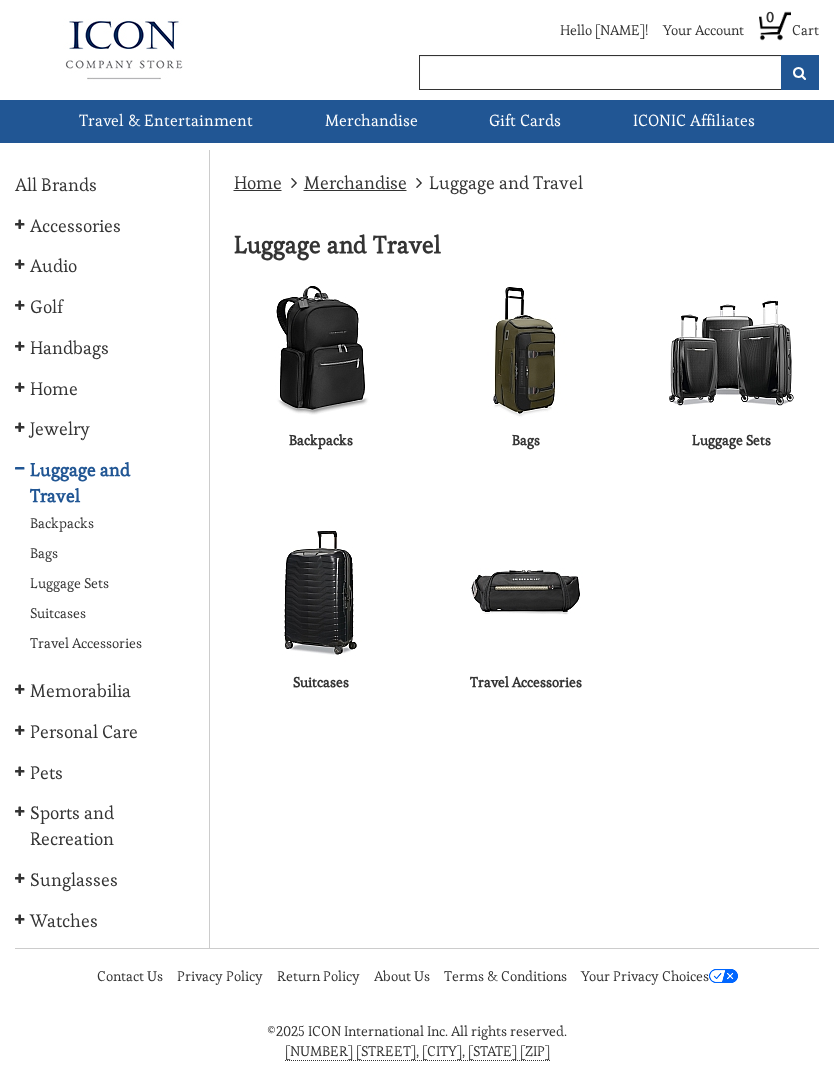 click on "Samsonite" at bounding box center [0, 0] 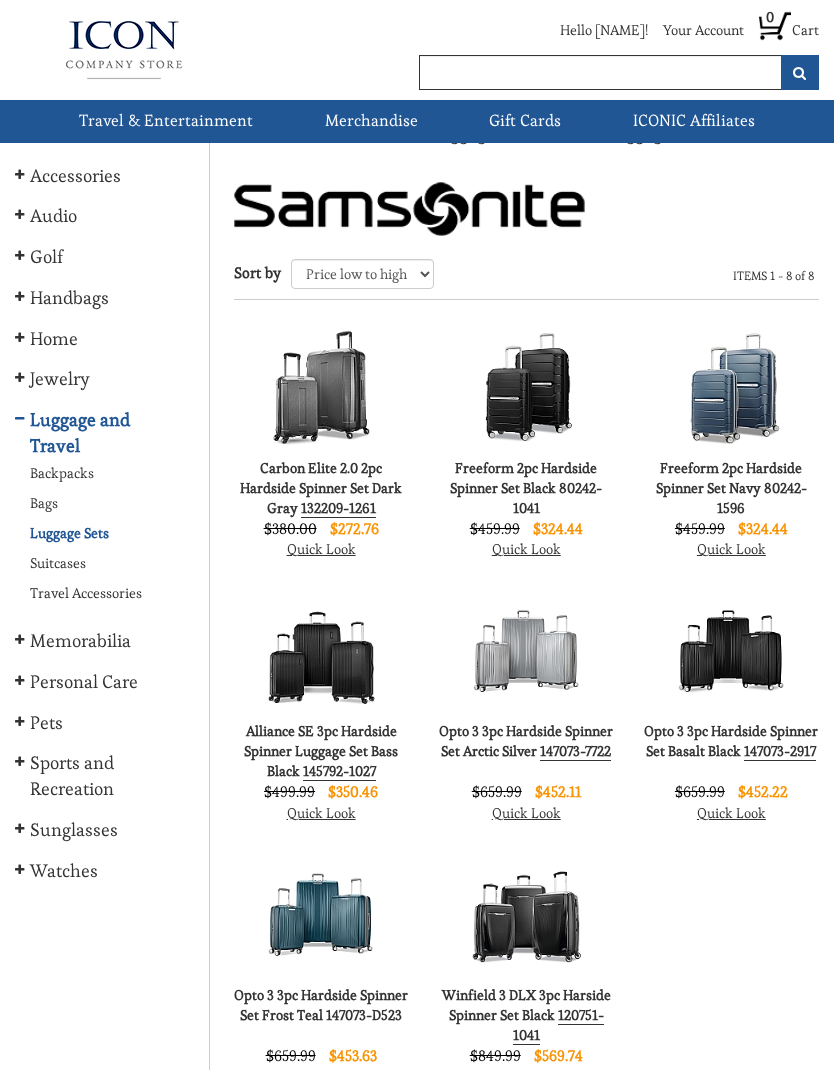 scroll, scrollTop: 34, scrollLeft: 0, axis: vertical 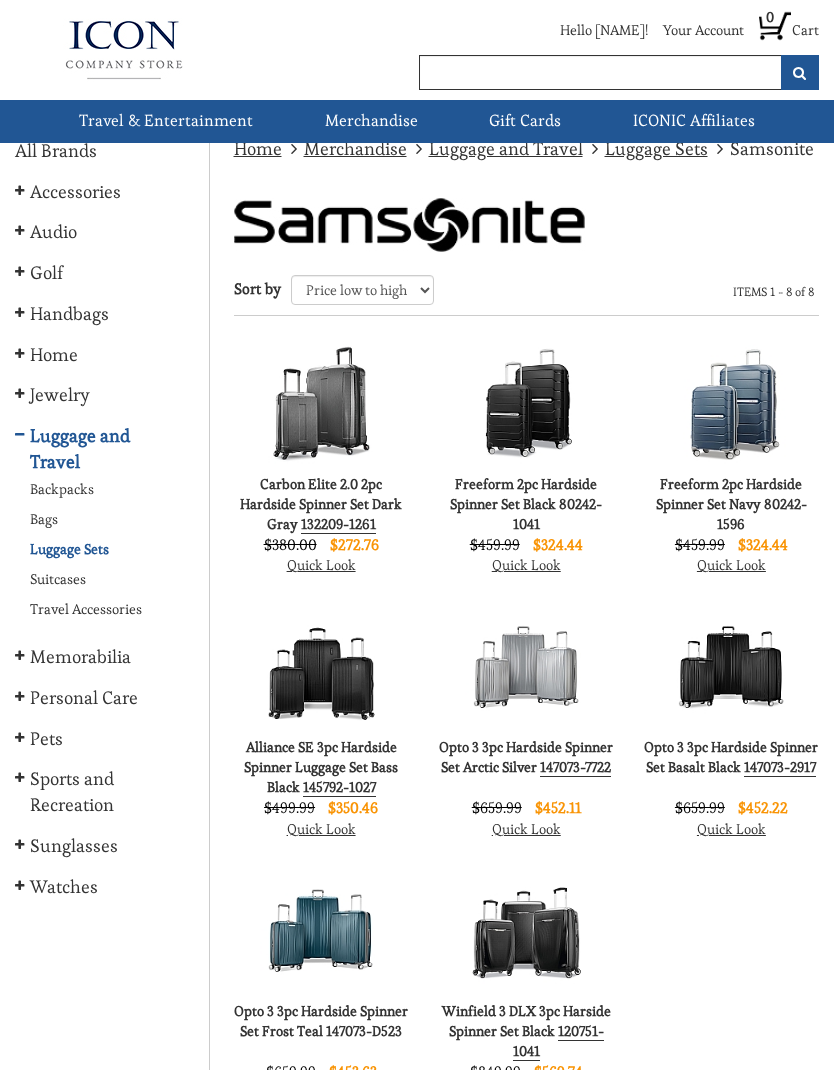 click at bounding box center (526, 402) 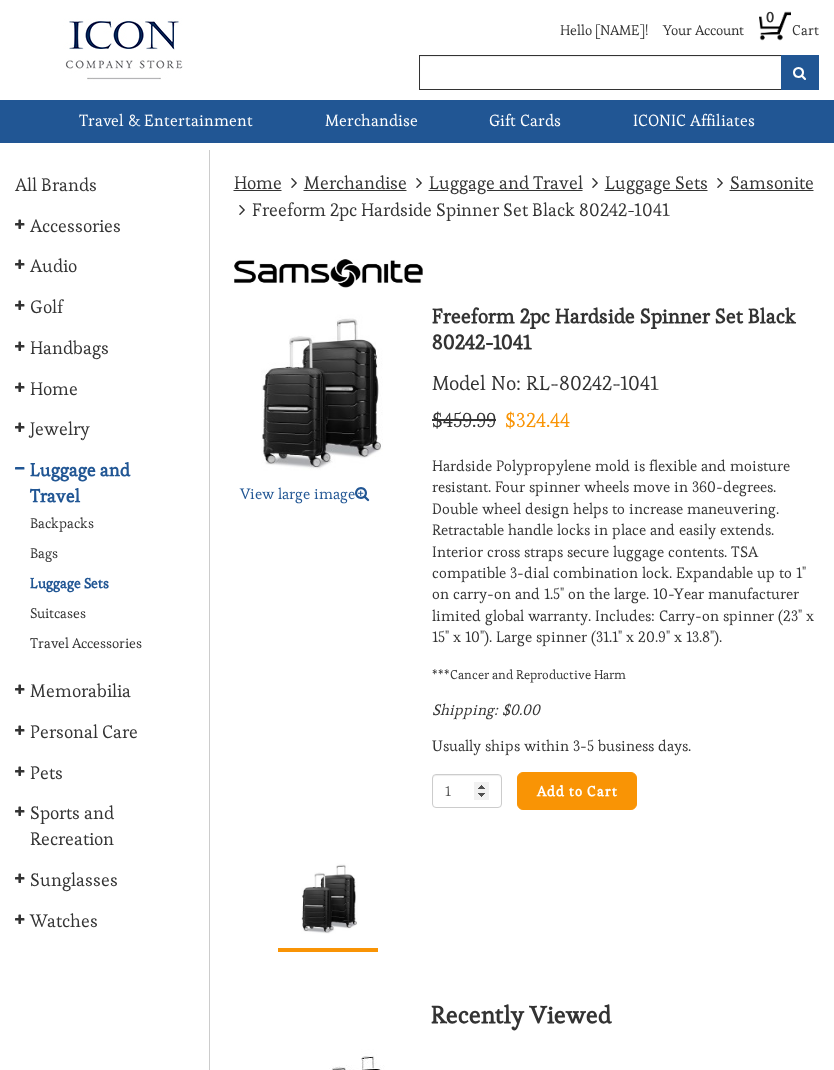 scroll, scrollTop: 0, scrollLeft: 0, axis: both 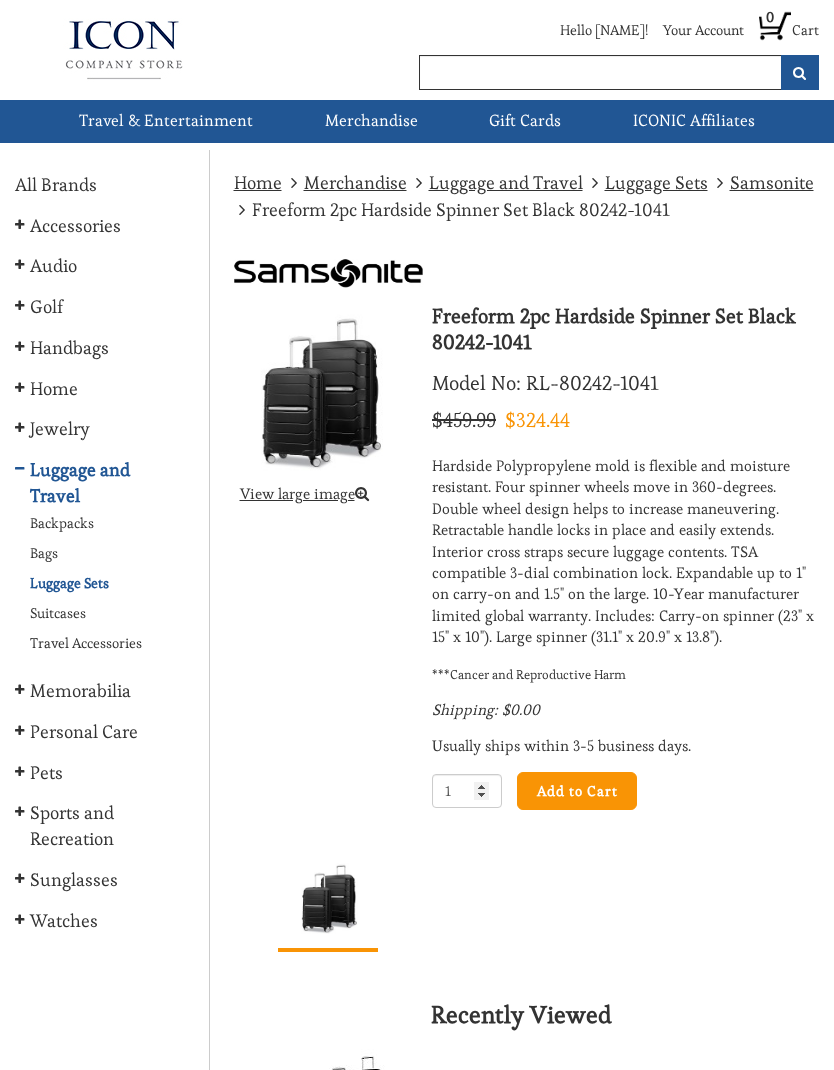 click at bounding box center (362, 493) 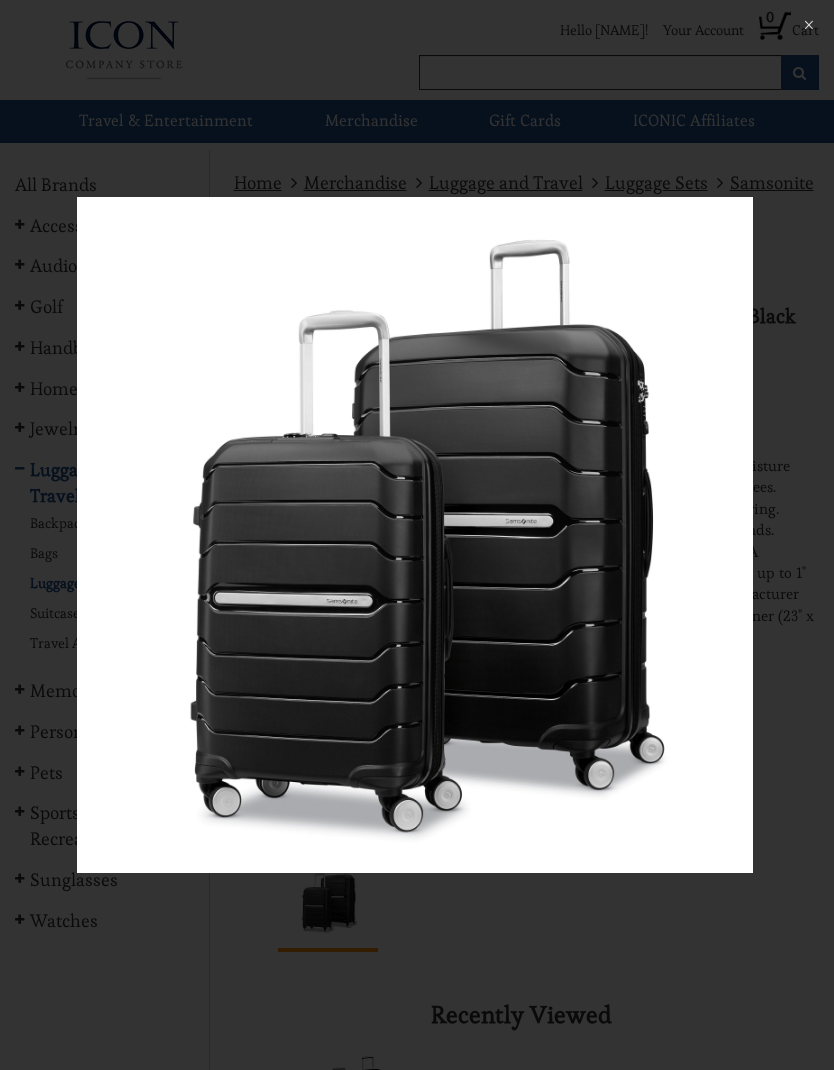 click at bounding box center (415, 535) 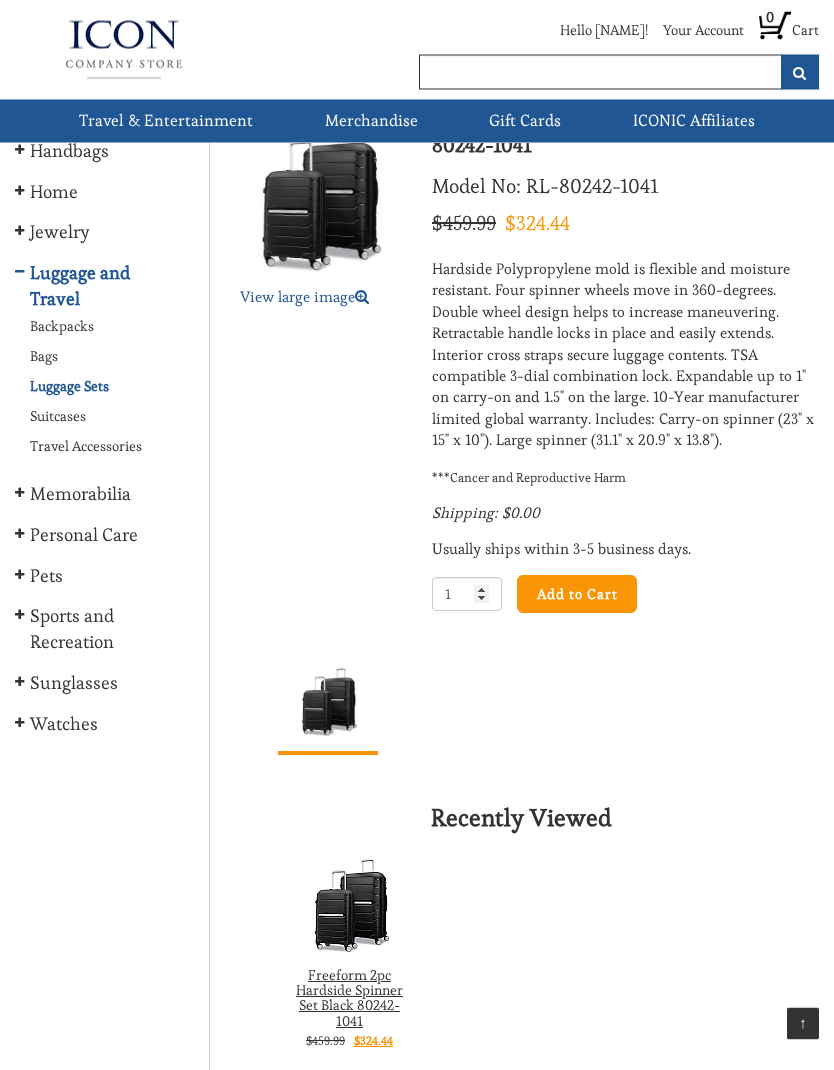 scroll, scrollTop: 0, scrollLeft: 0, axis: both 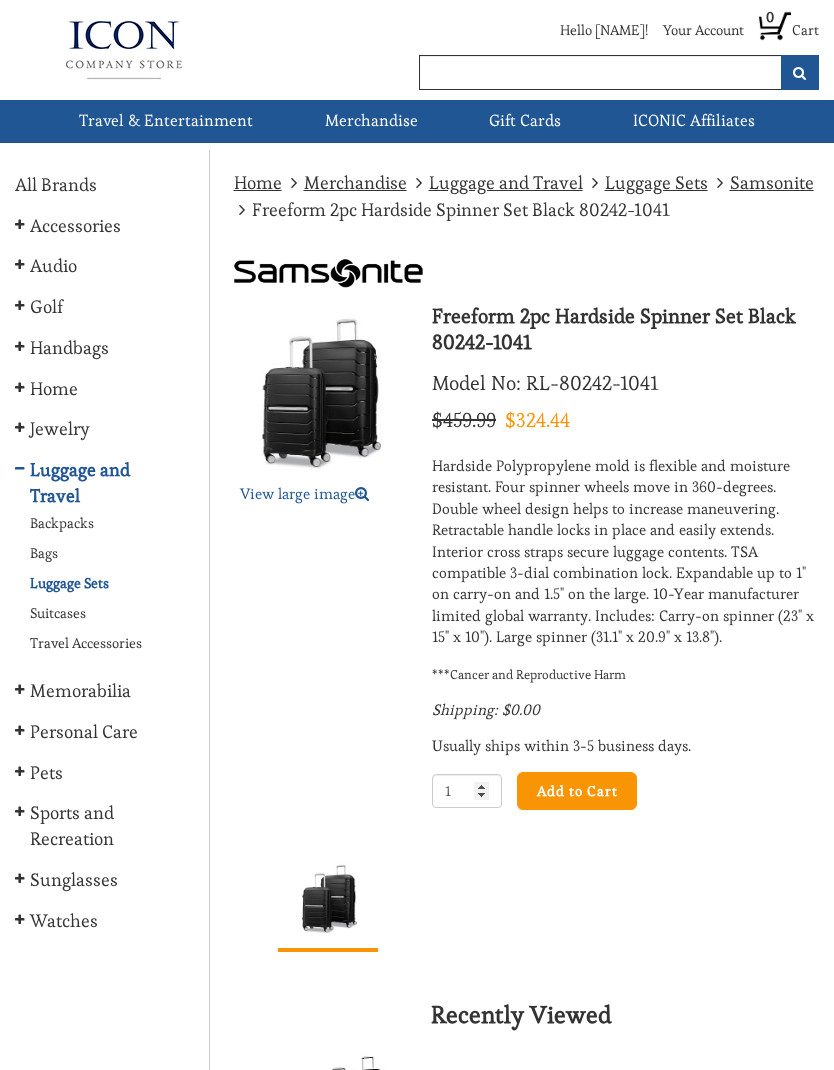 click on "Cruises" at bounding box center [0, 0] 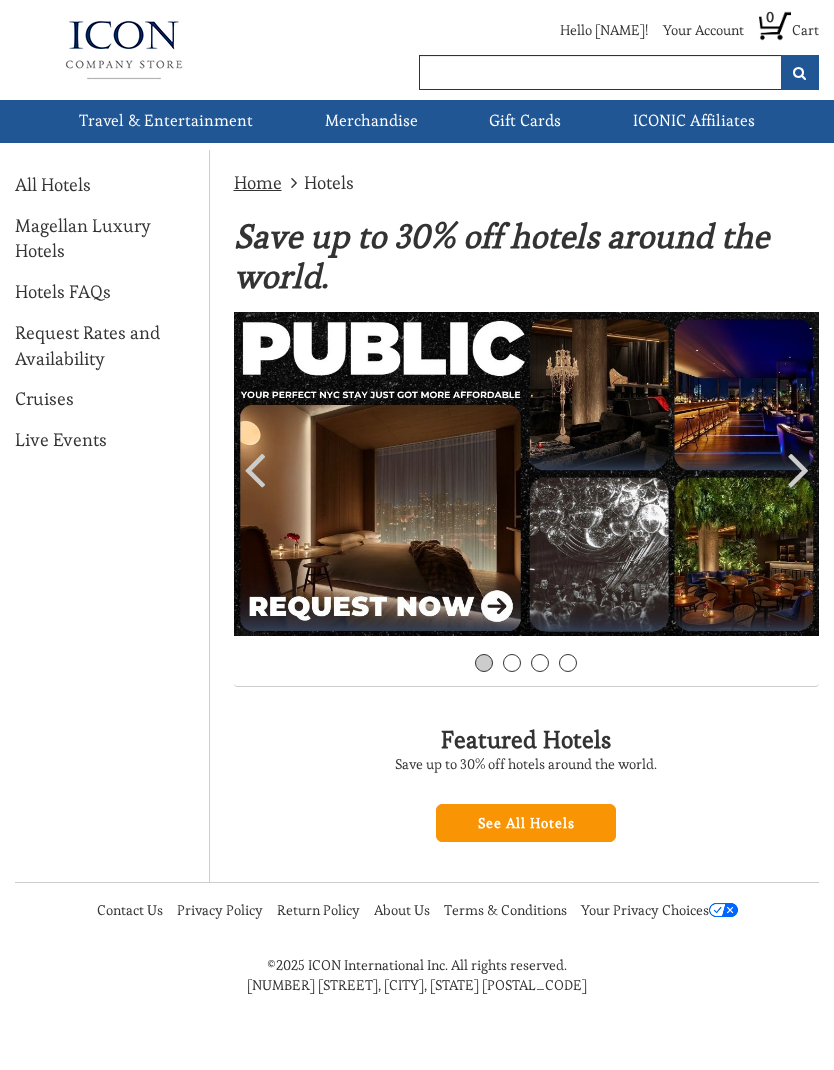 scroll, scrollTop: 0, scrollLeft: 0, axis: both 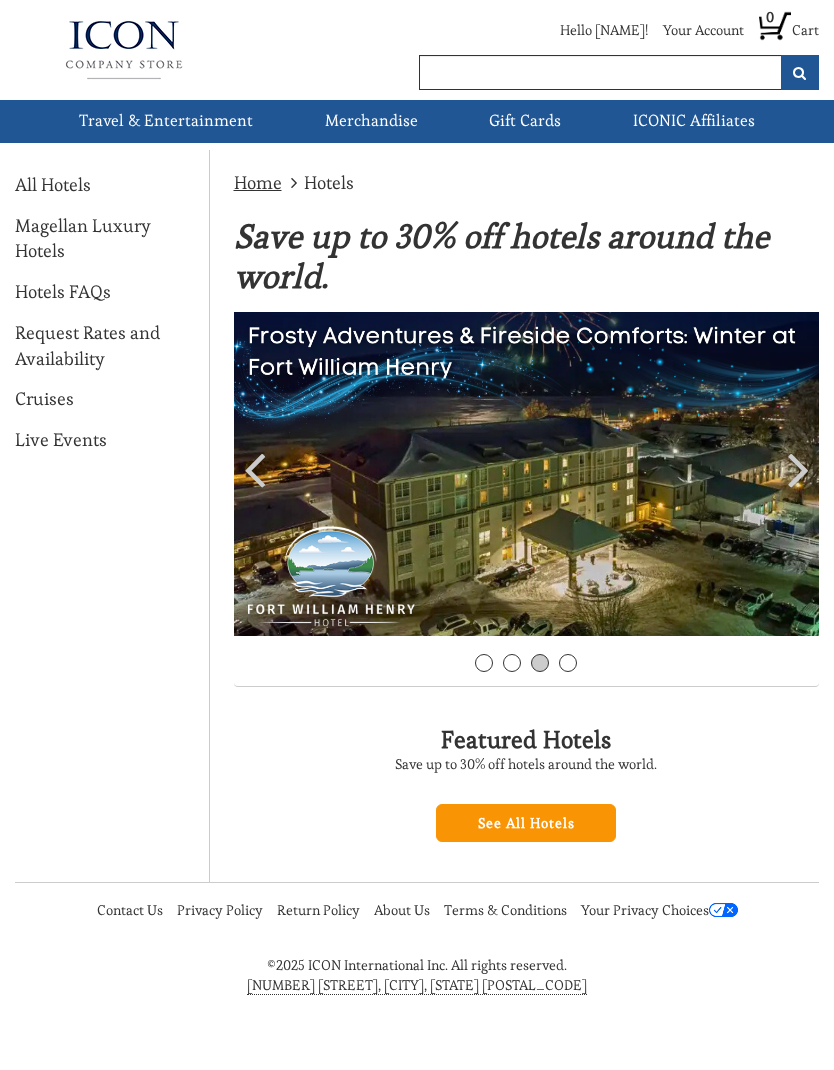 click on "Cruises" at bounding box center (44, 399) 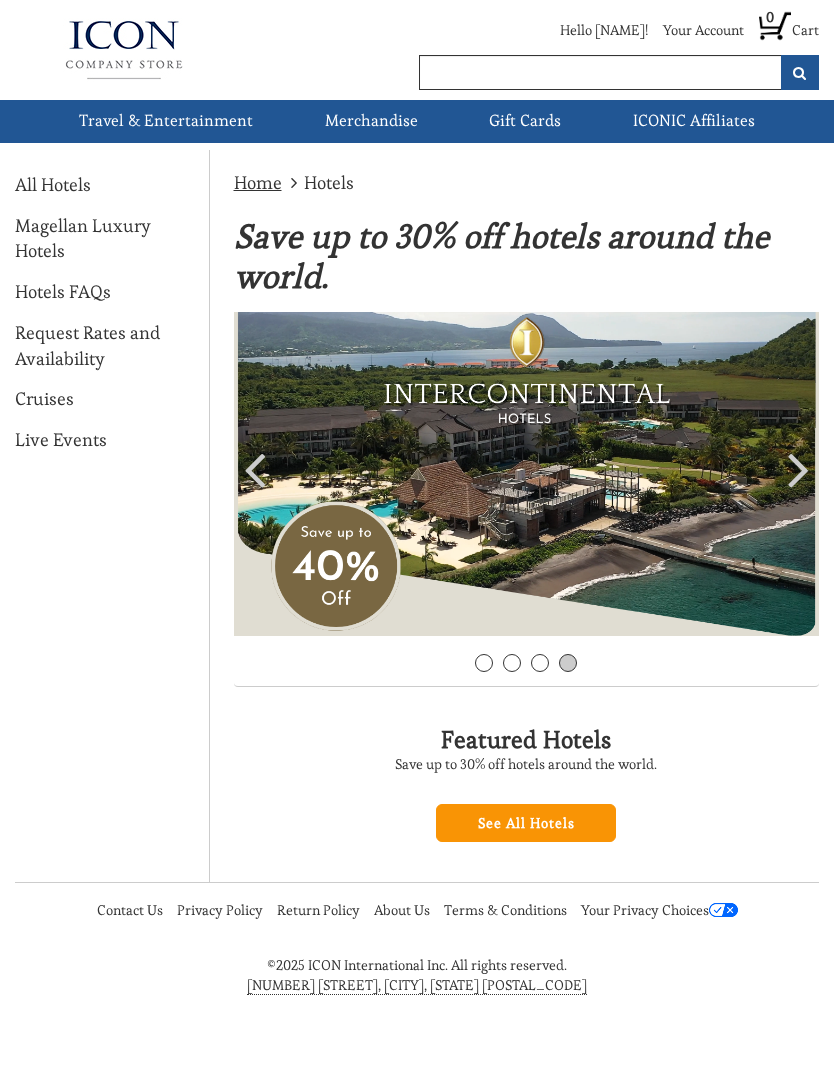 click on "Cruises" at bounding box center [44, 399] 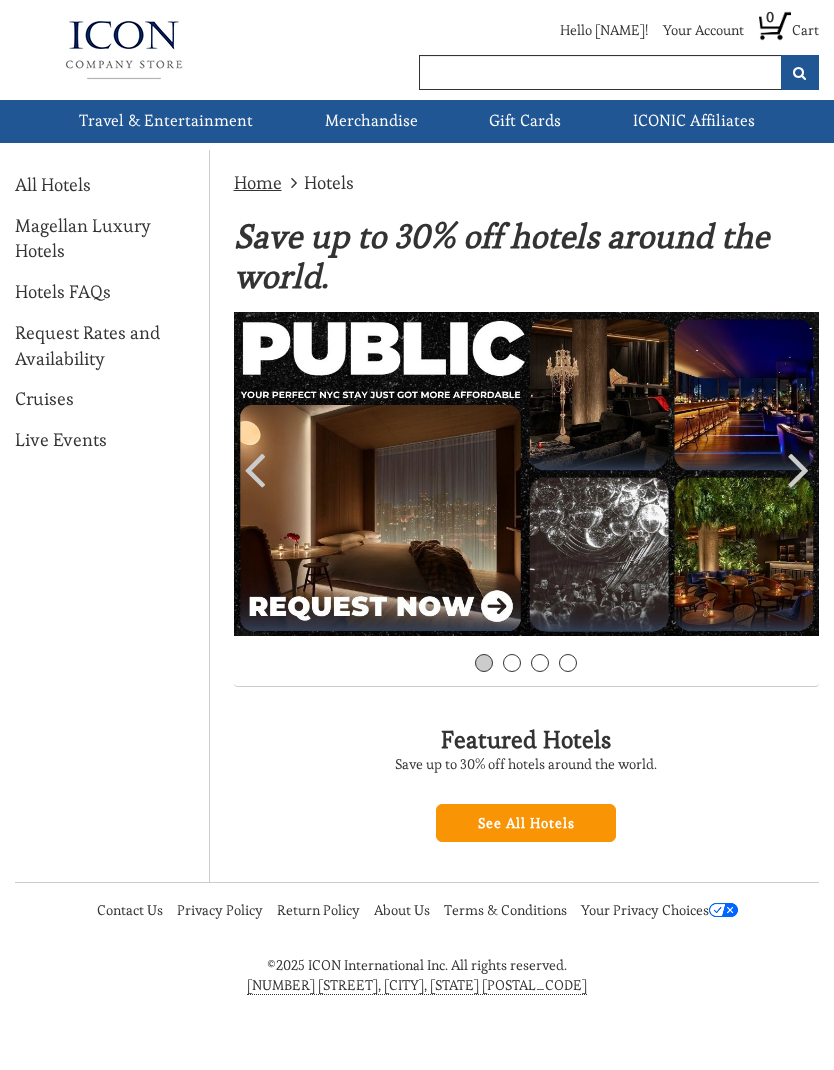 click on "Live Events" at bounding box center [61, 440] 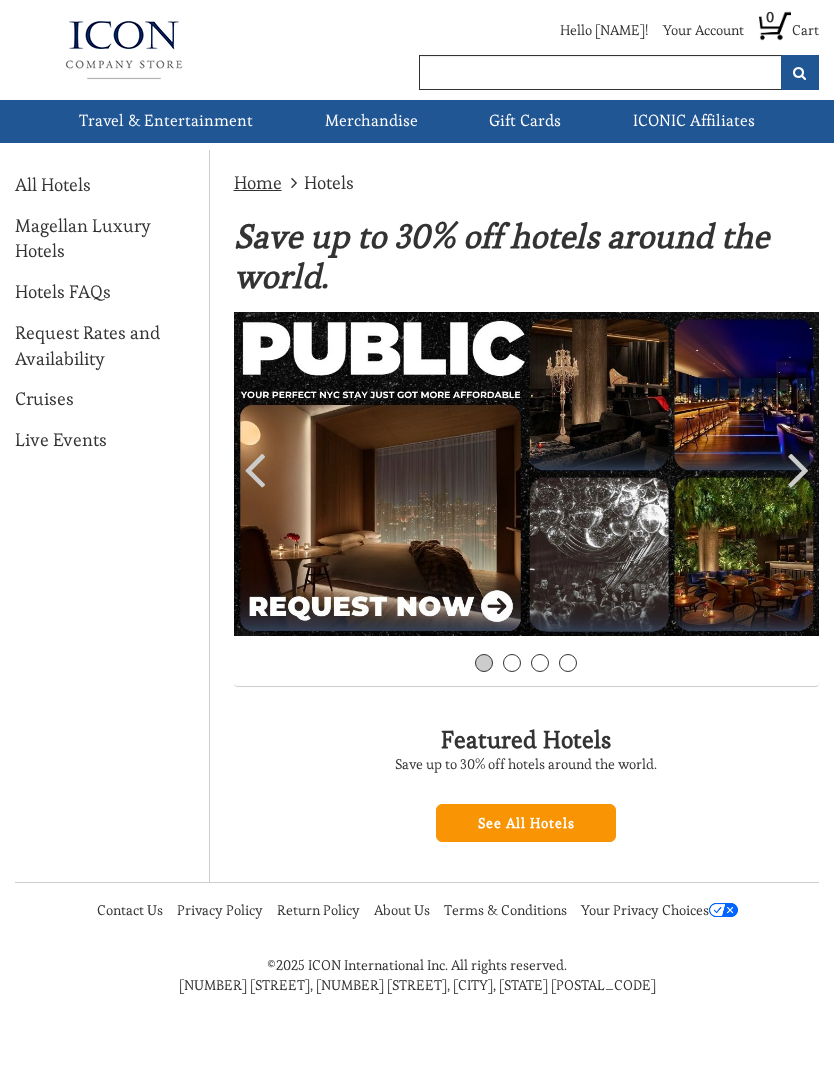 scroll, scrollTop: 0, scrollLeft: 0, axis: both 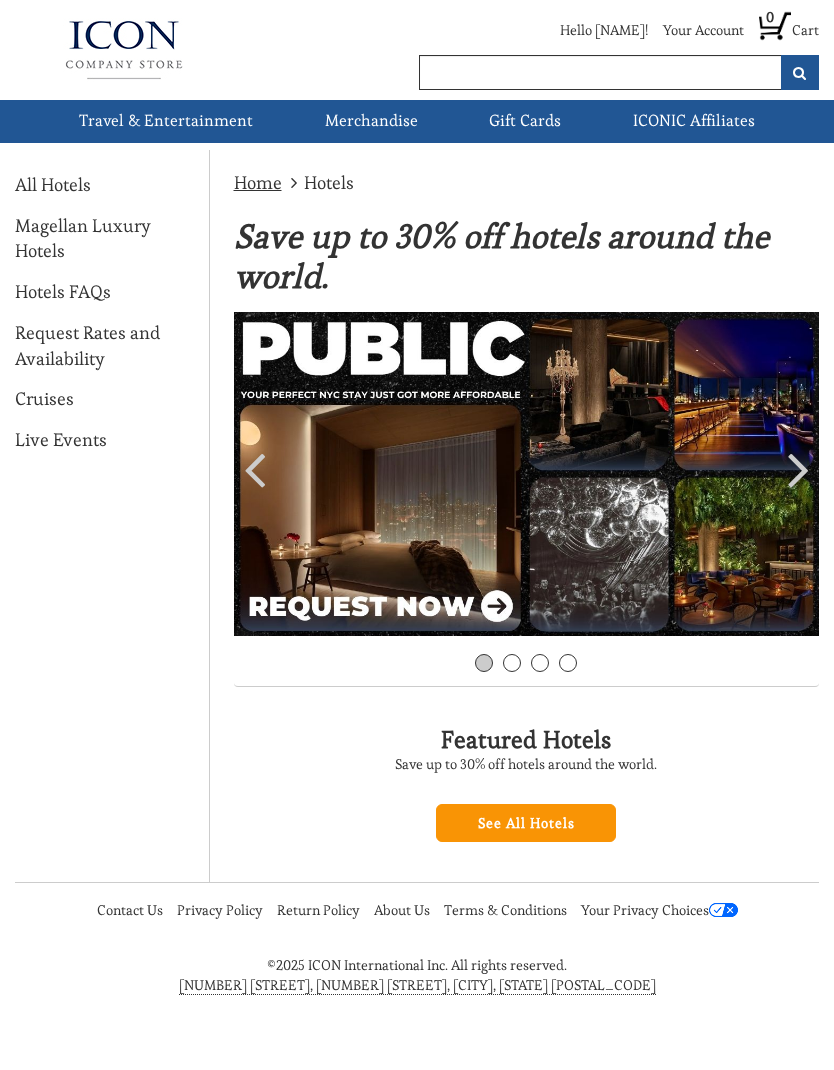 click on "Cruises" at bounding box center (44, 399) 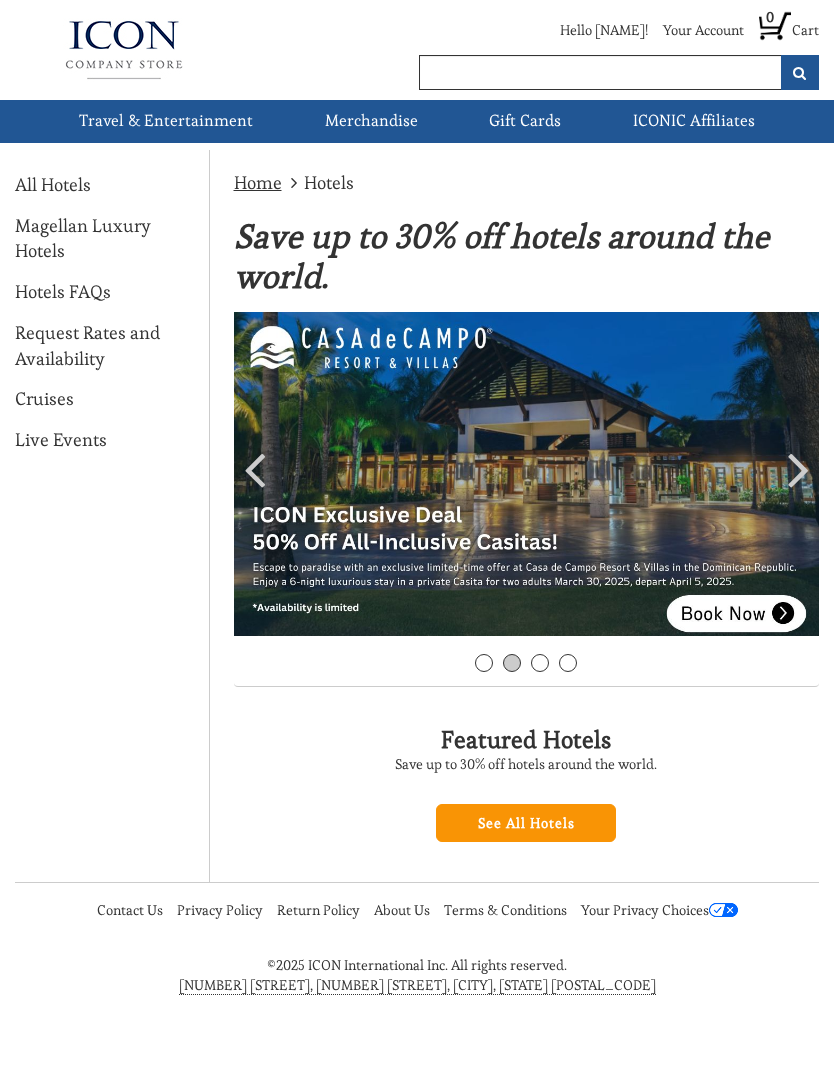 click on "Cruises" at bounding box center (44, 399) 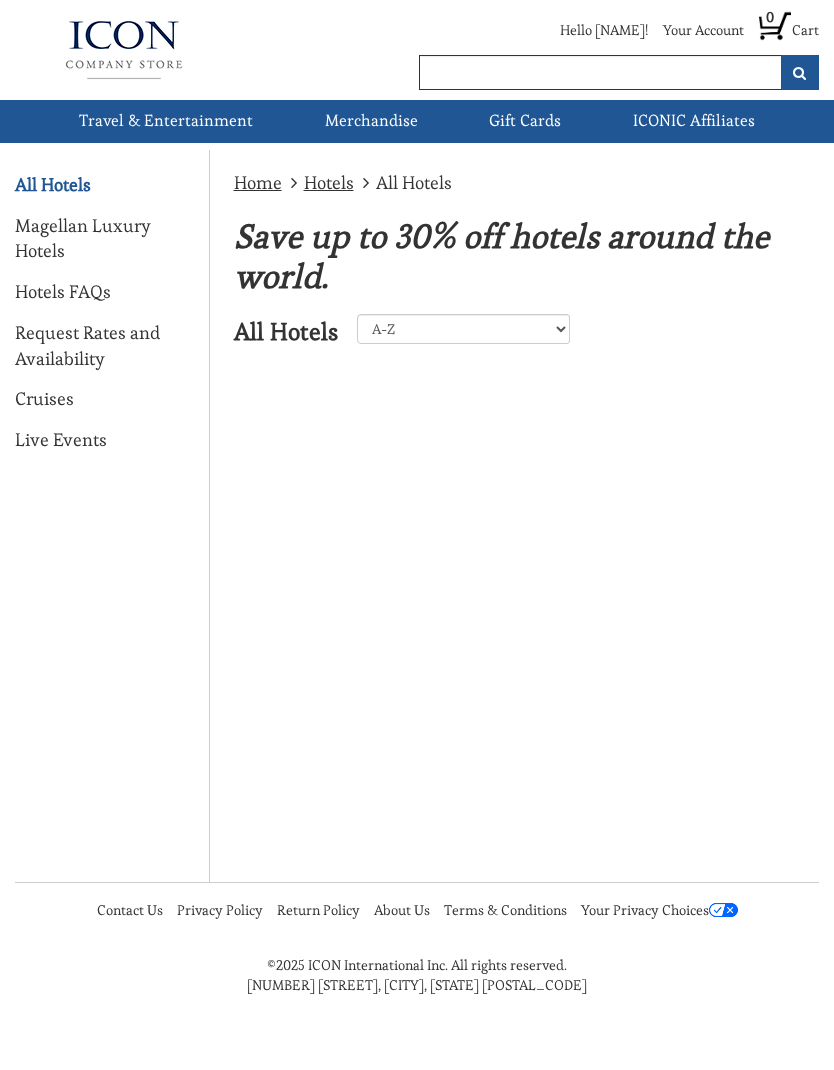 scroll, scrollTop: 0, scrollLeft: 0, axis: both 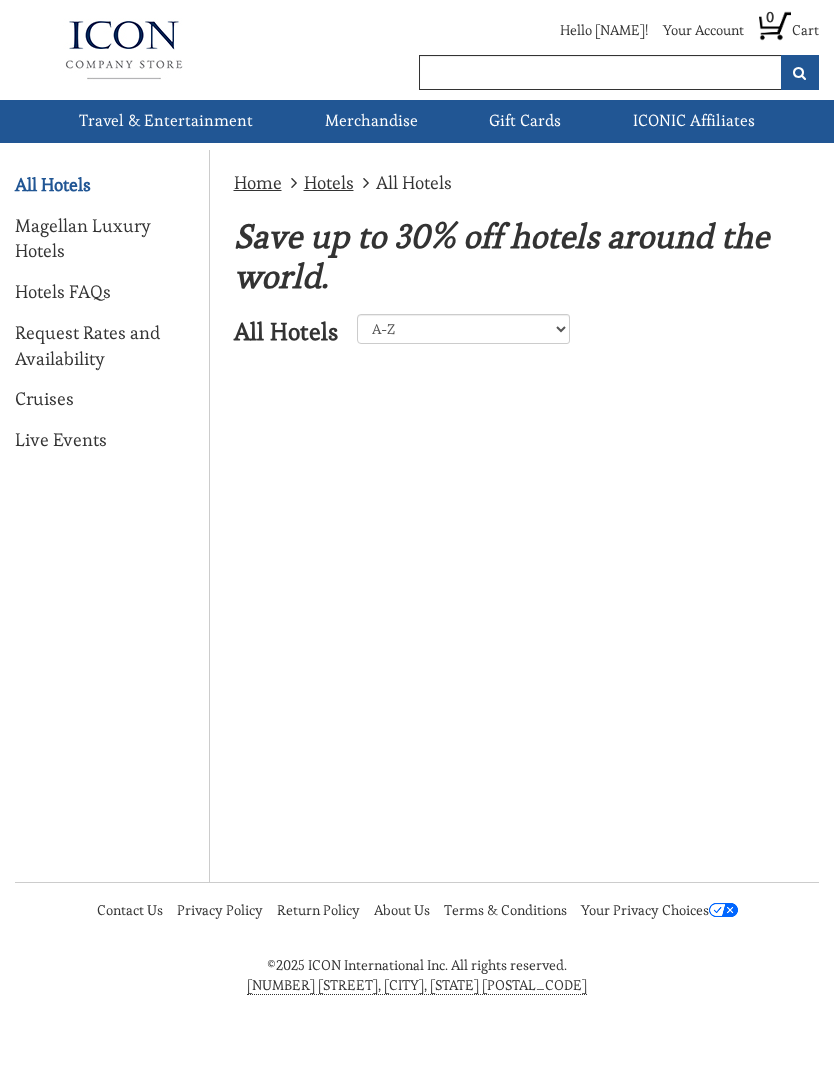 click on "Request Rates and Availability" at bounding box center (104, 345) 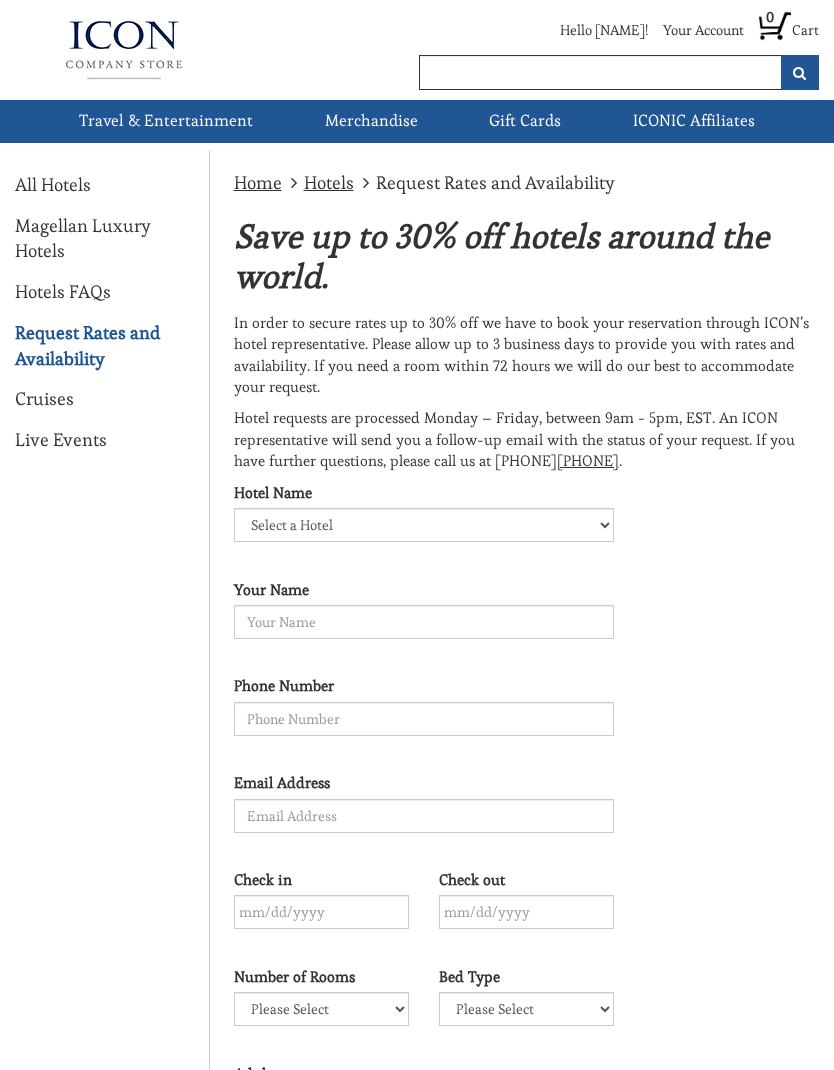 scroll, scrollTop: 0, scrollLeft: 0, axis: both 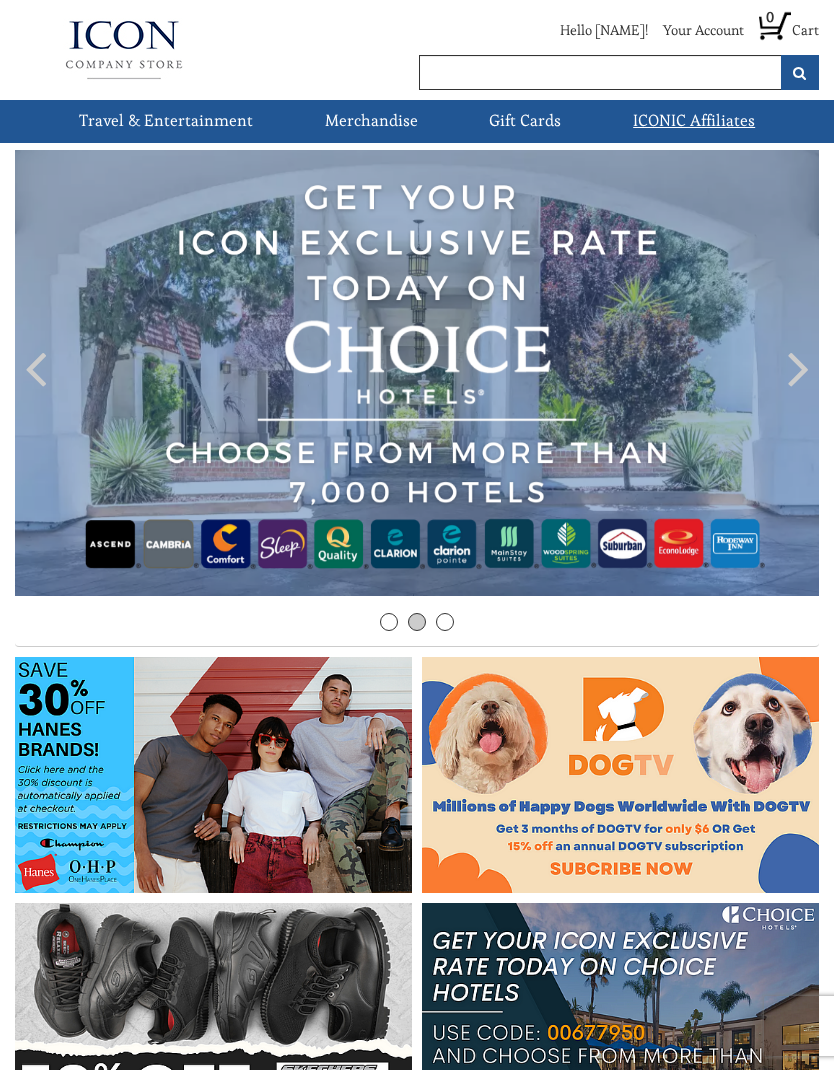 click on "Jewelry" at bounding box center [0, 0] 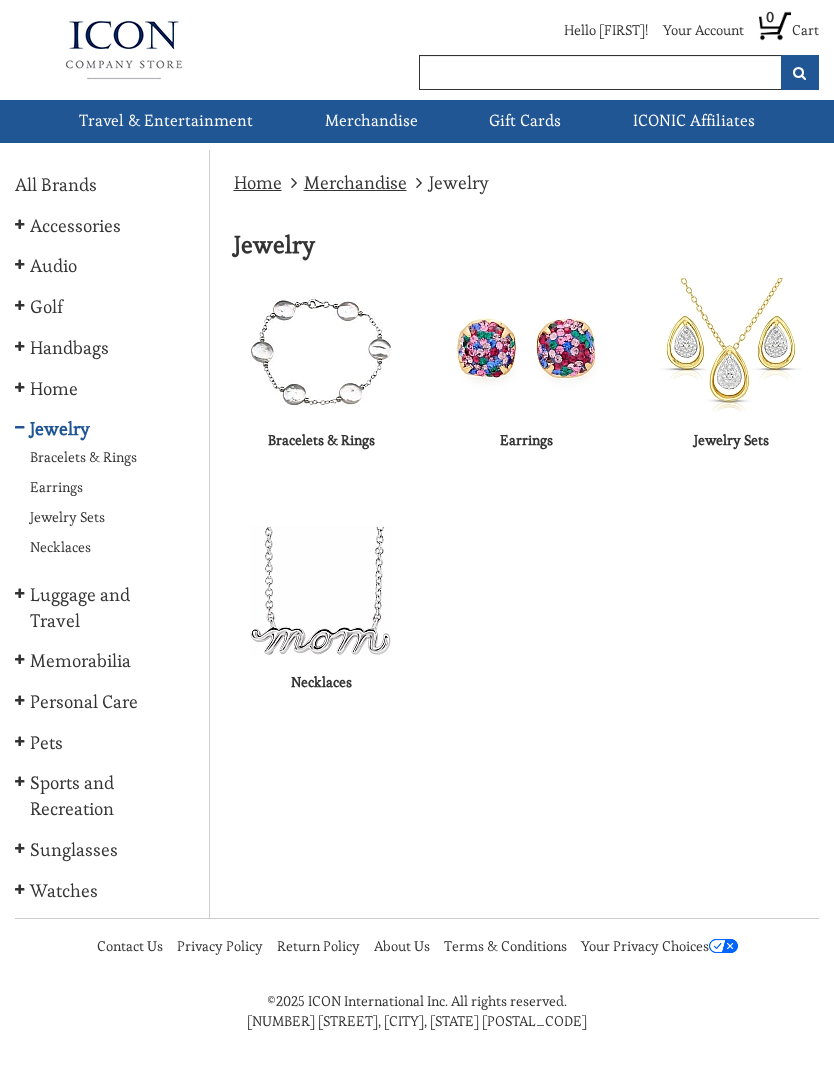 scroll, scrollTop: 0, scrollLeft: 0, axis: both 